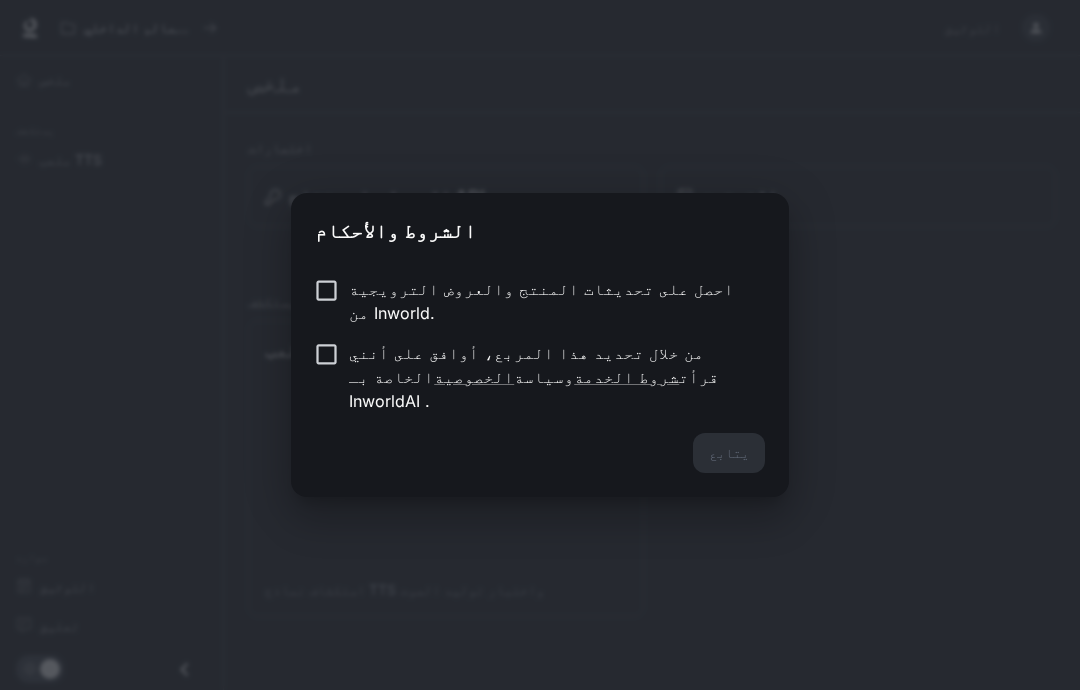 scroll, scrollTop: 0, scrollLeft: 0, axis: both 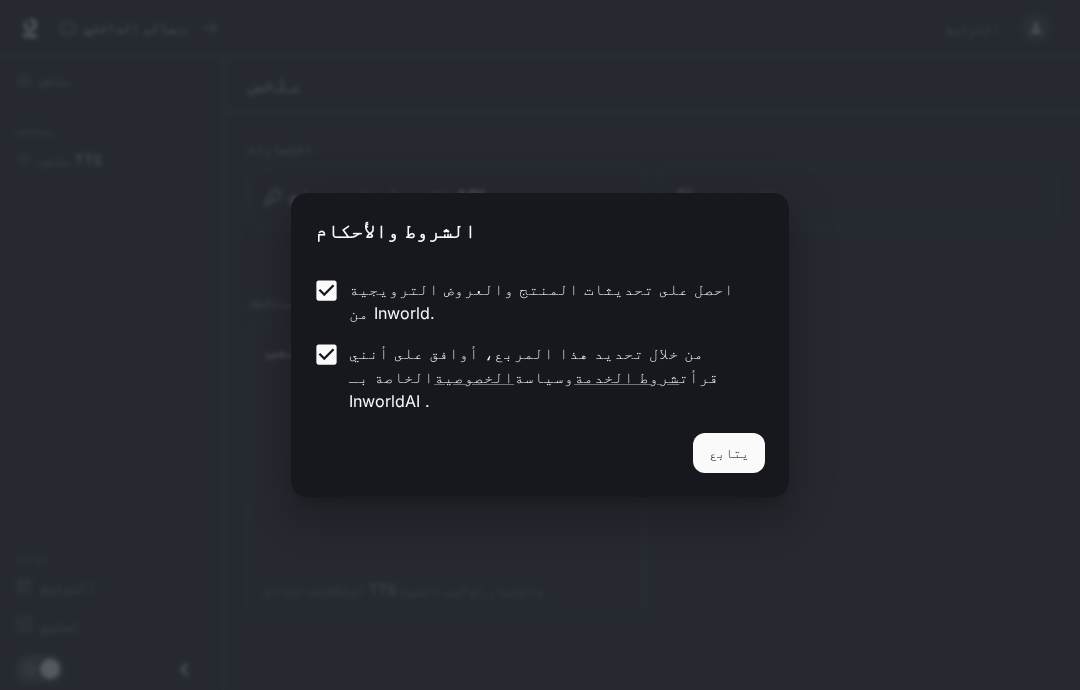 click on "يتابع" at bounding box center (729, 452) 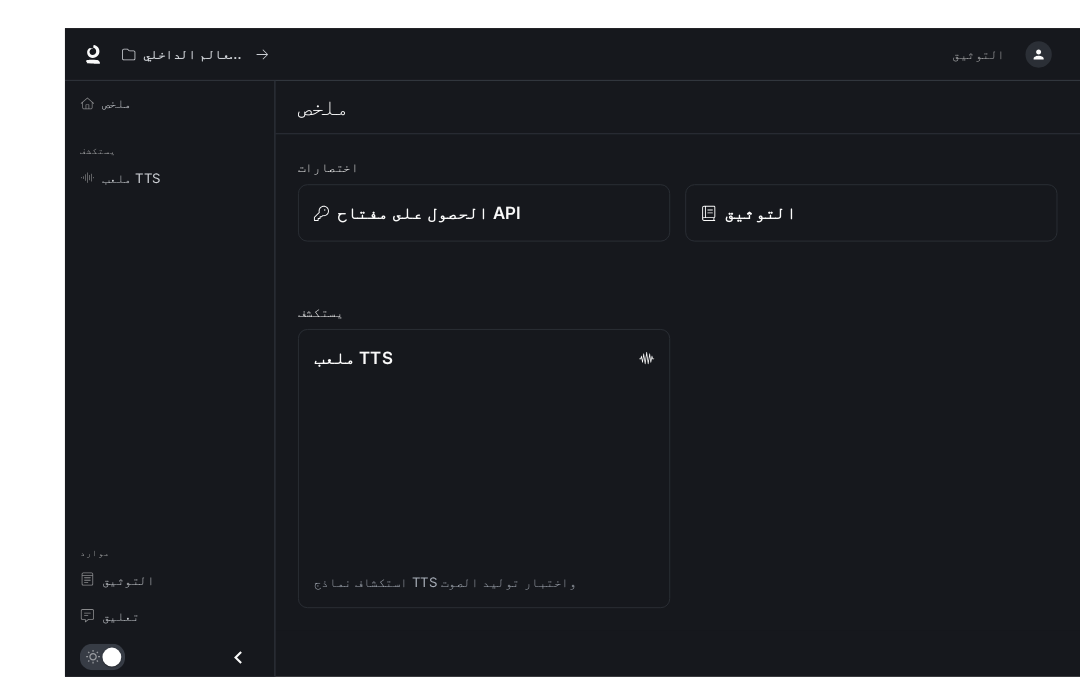 scroll, scrollTop: 21, scrollLeft: 0, axis: vertical 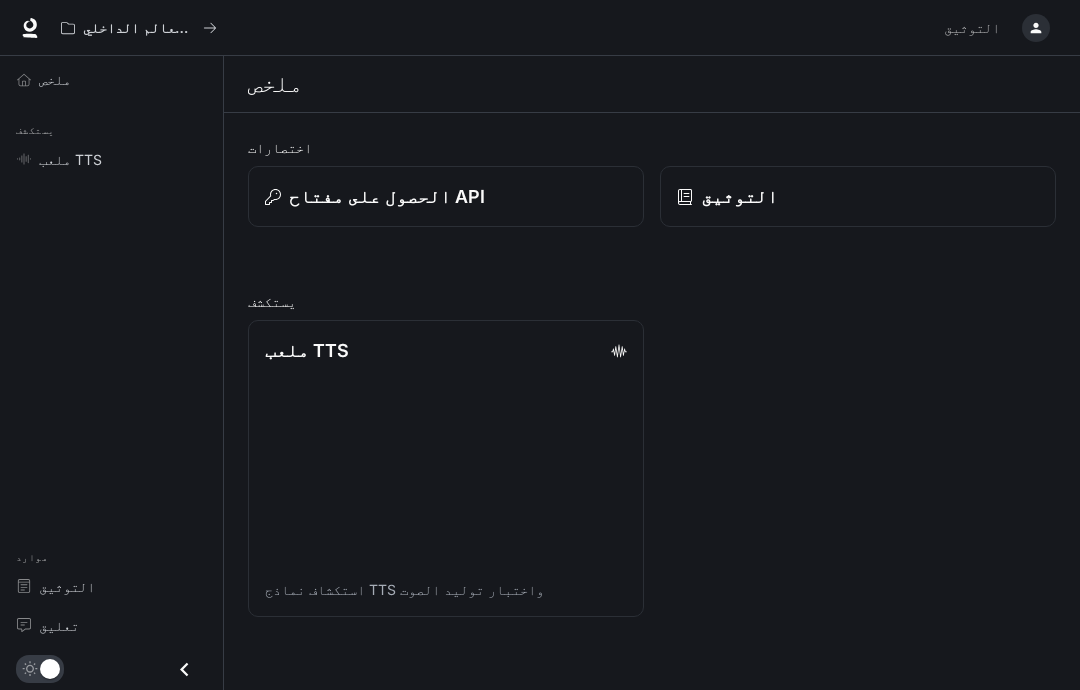click on "ملعب TTS" at bounding box center [70, 159] 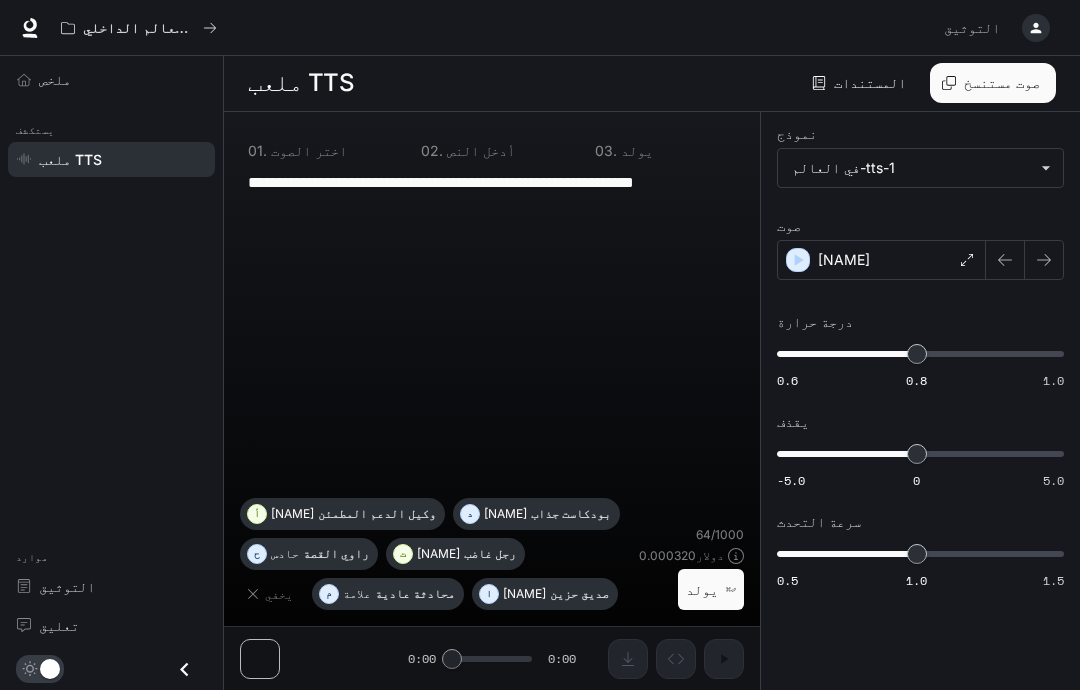 click on "ملخص" at bounding box center [111, 79] 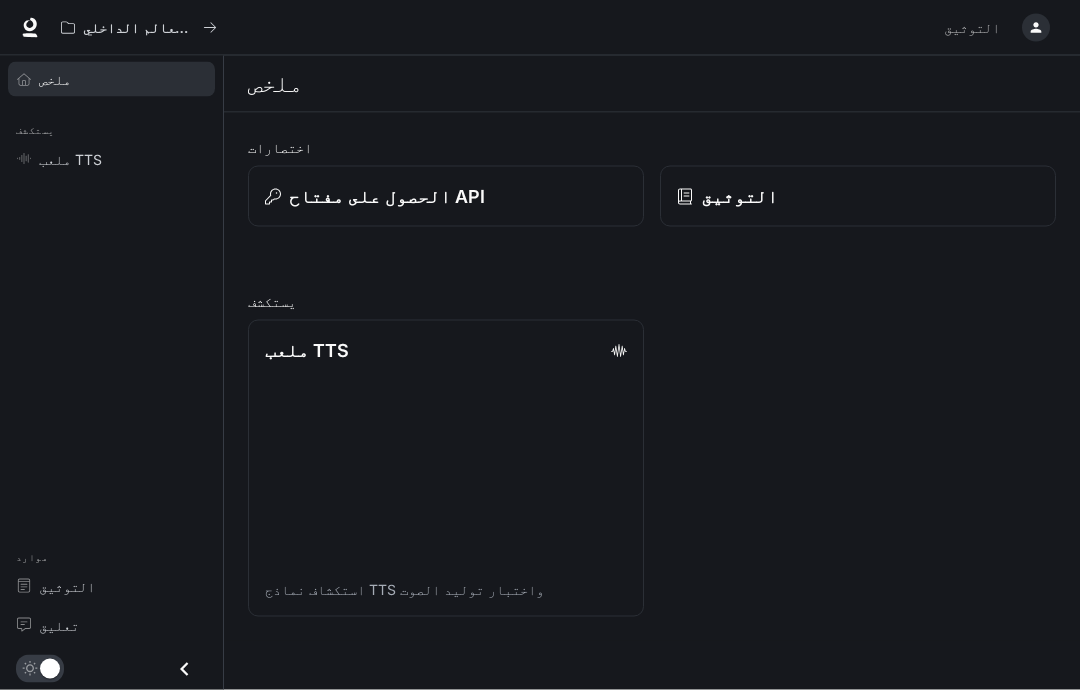 scroll, scrollTop: 80, scrollLeft: 0, axis: vertical 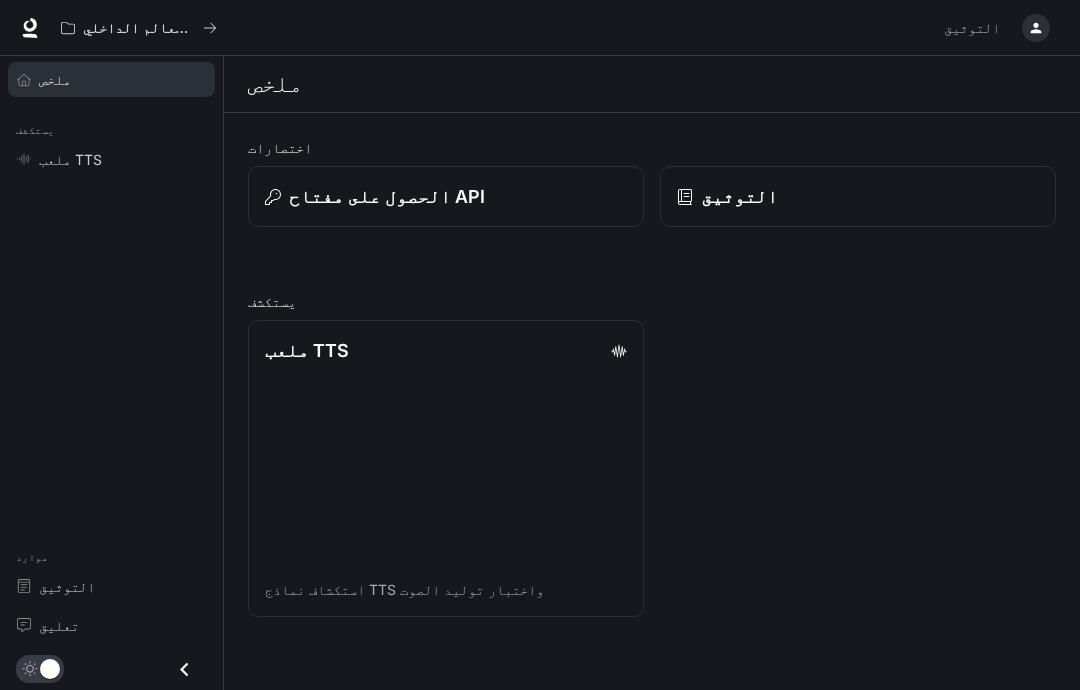 click on "ملعب TTS استكشاف نماذج TTS واختبار توليد الصوت" at bounding box center (446, 468) 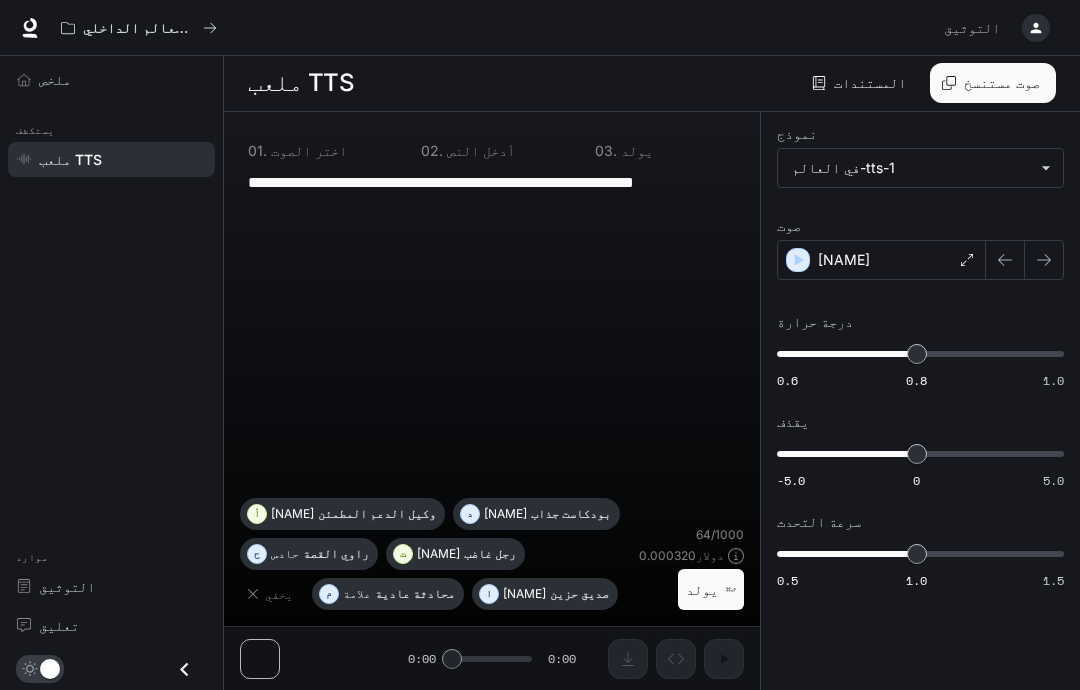 scroll, scrollTop: 81, scrollLeft: 0, axis: vertical 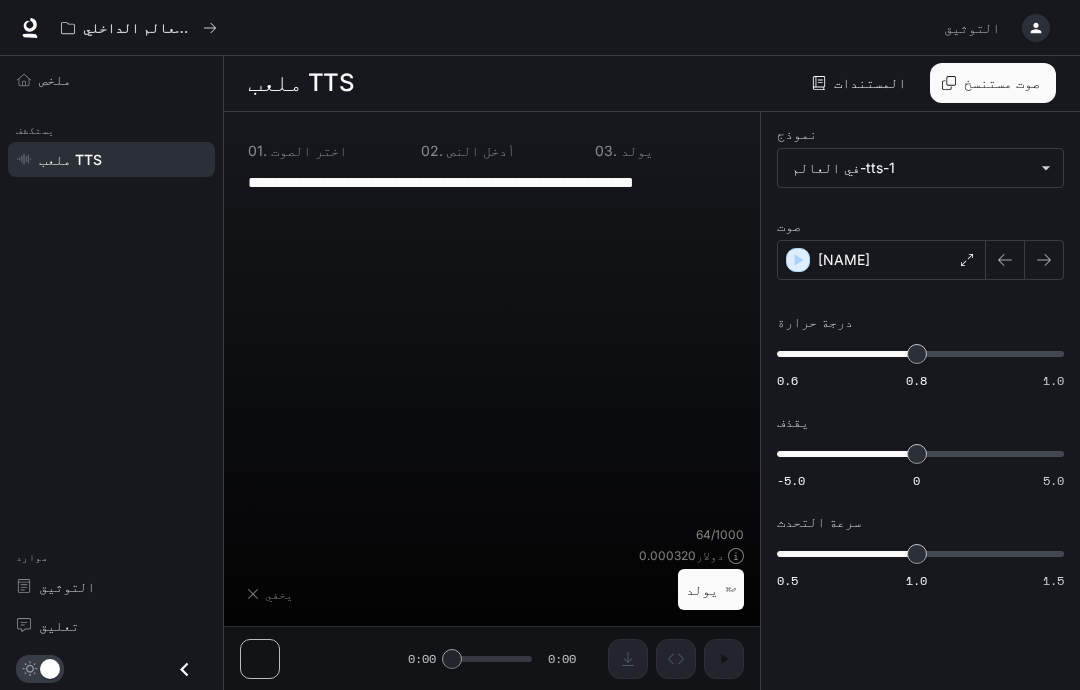 type on "**********" 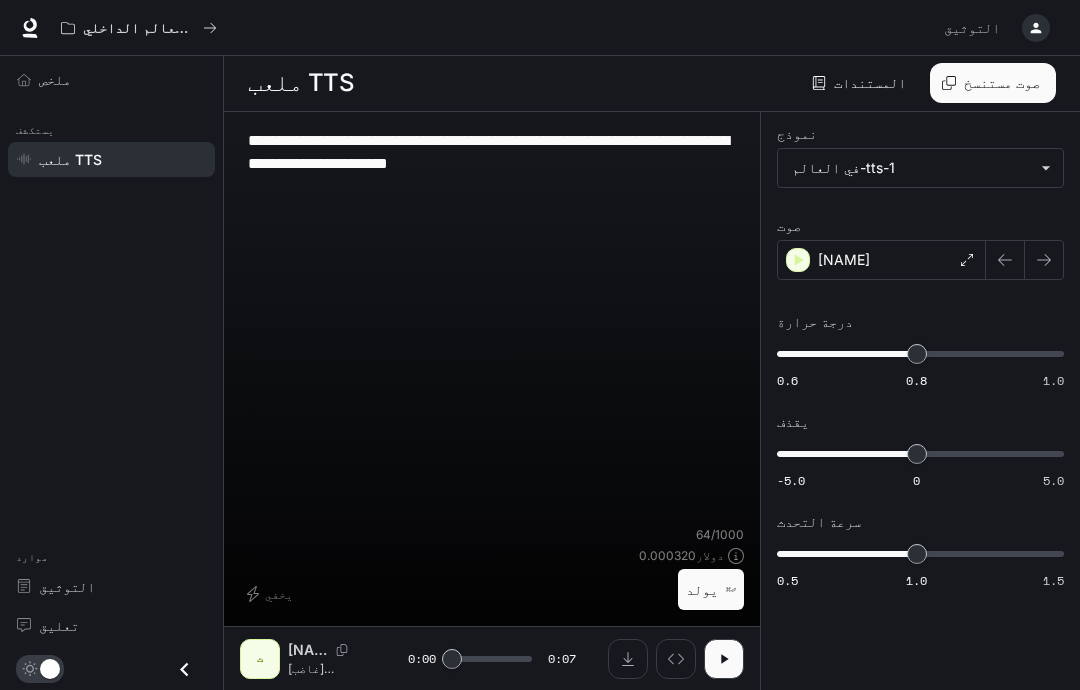 click on "يخفي" at bounding box center [272, 594] 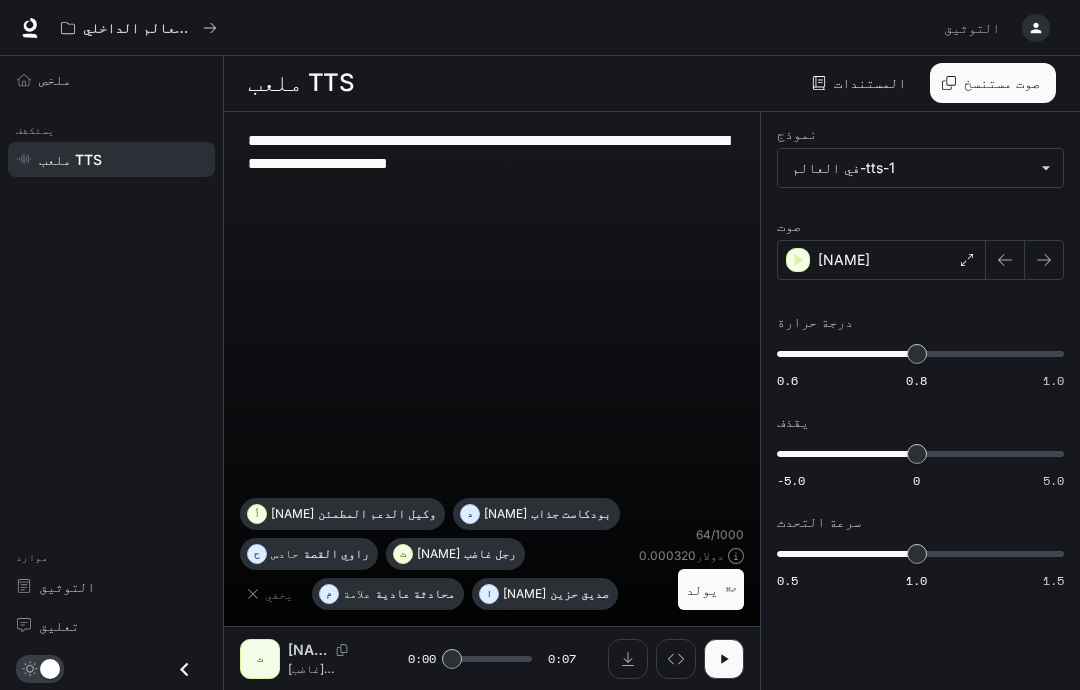click on "يولد ⌘⏎" at bounding box center [711, 589] 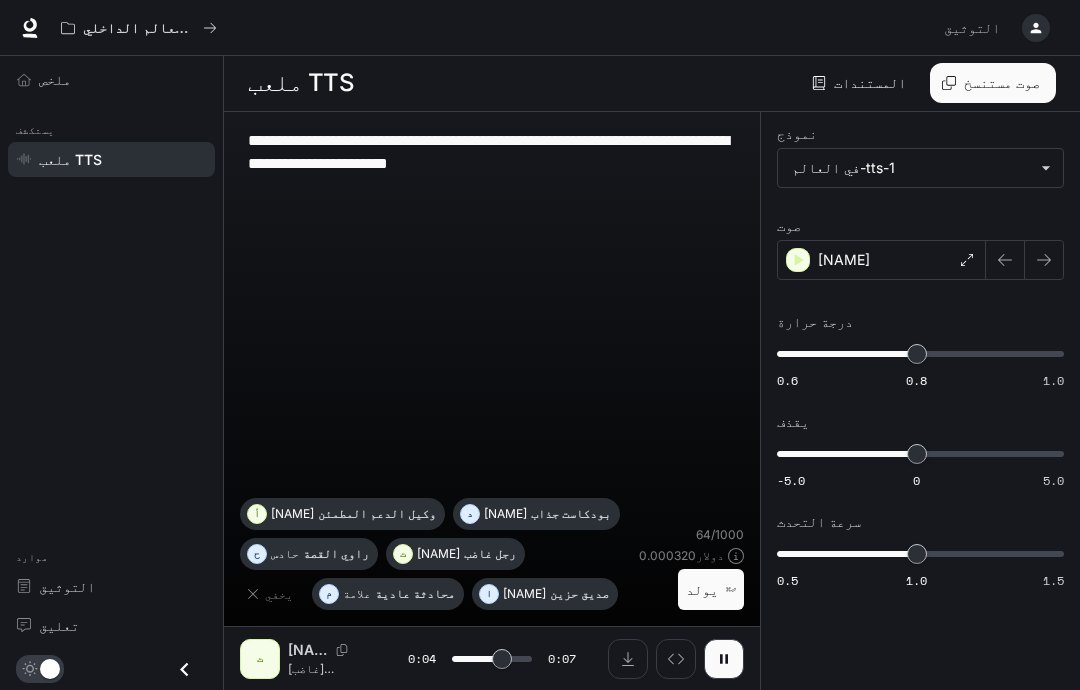 click on "يخفي" at bounding box center (272, 594) 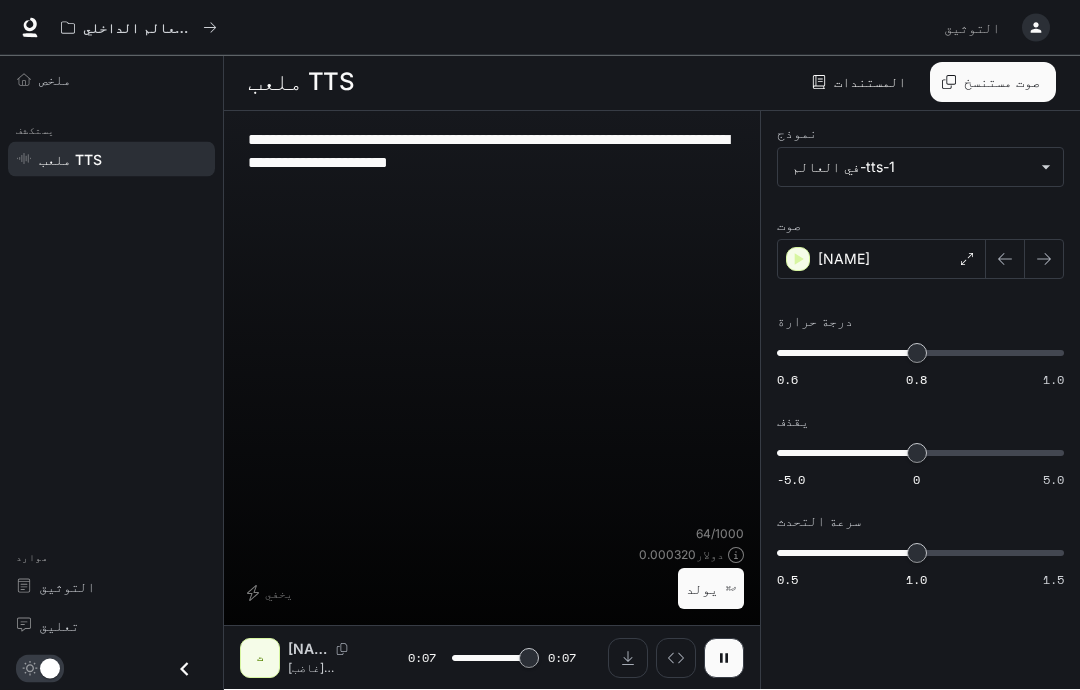 scroll, scrollTop: 13, scrollLeft: 0, axis: vertical 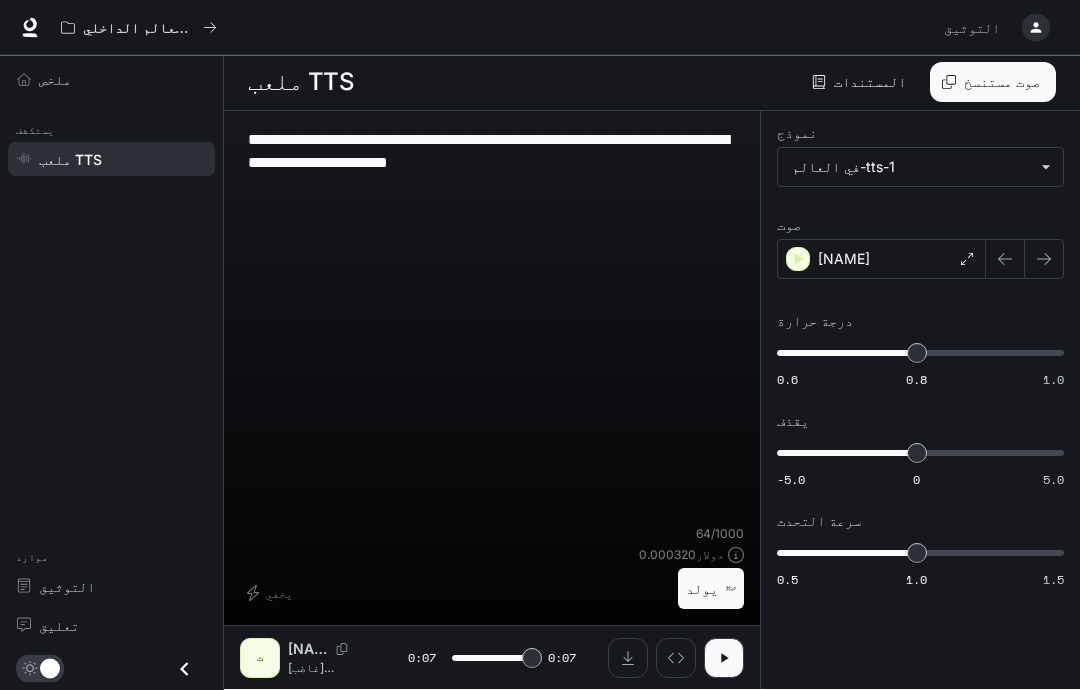 type on "*" 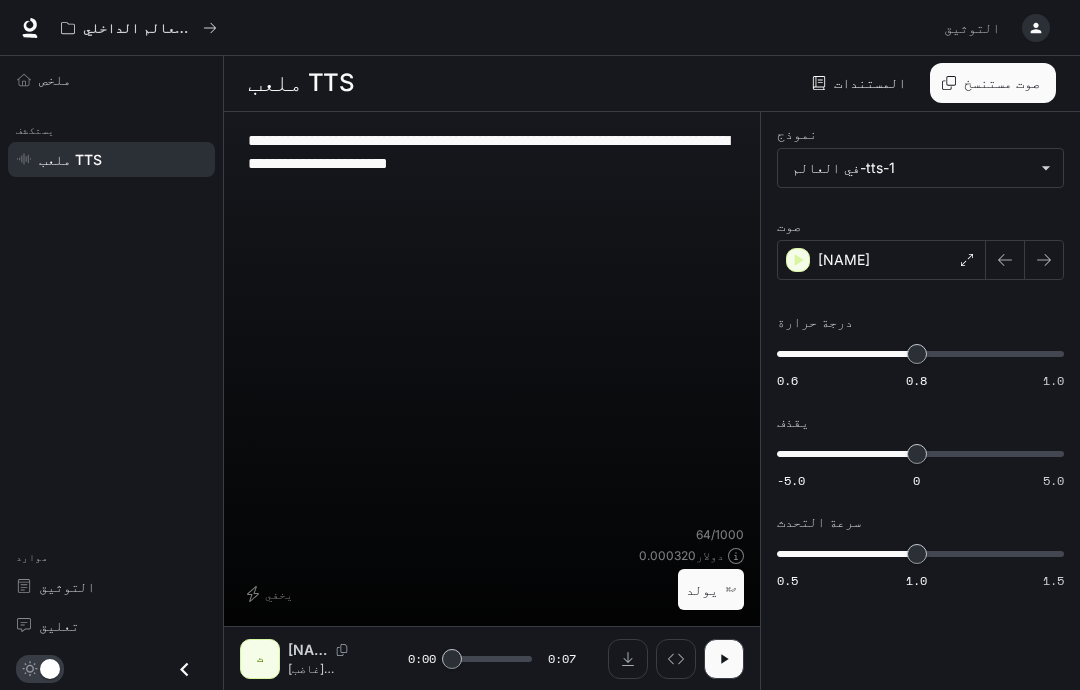scroll, scrollTop: 0, scrollLeft: 0, axis: both 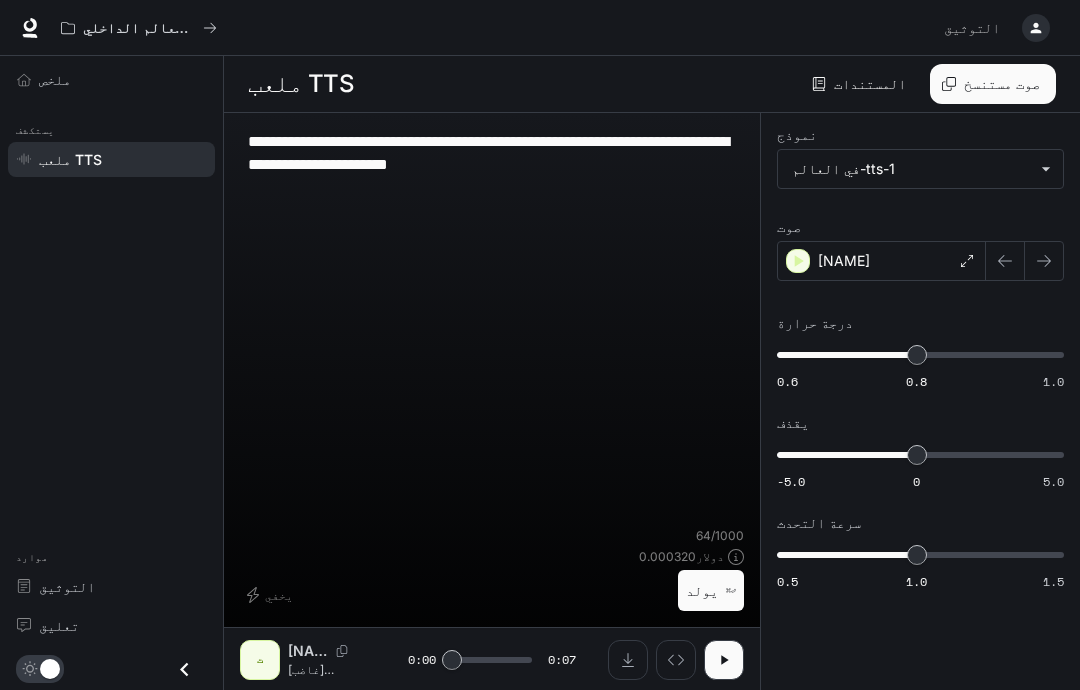 click on "تعليق" at bounding box center (59, 625) 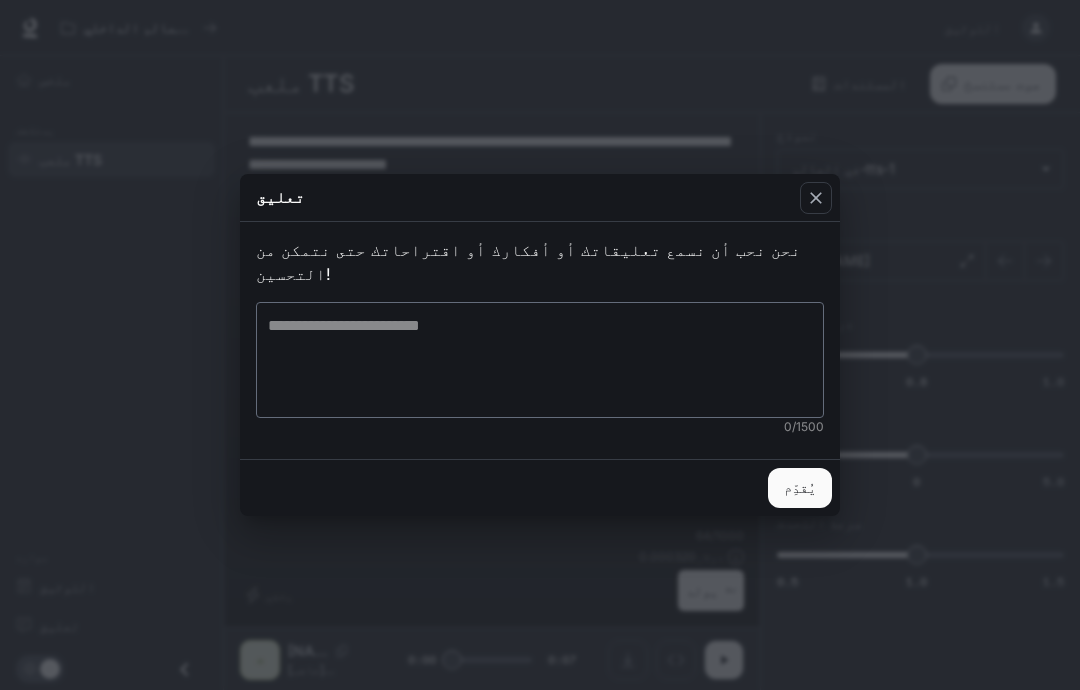 click at bounding box center [816, 198] 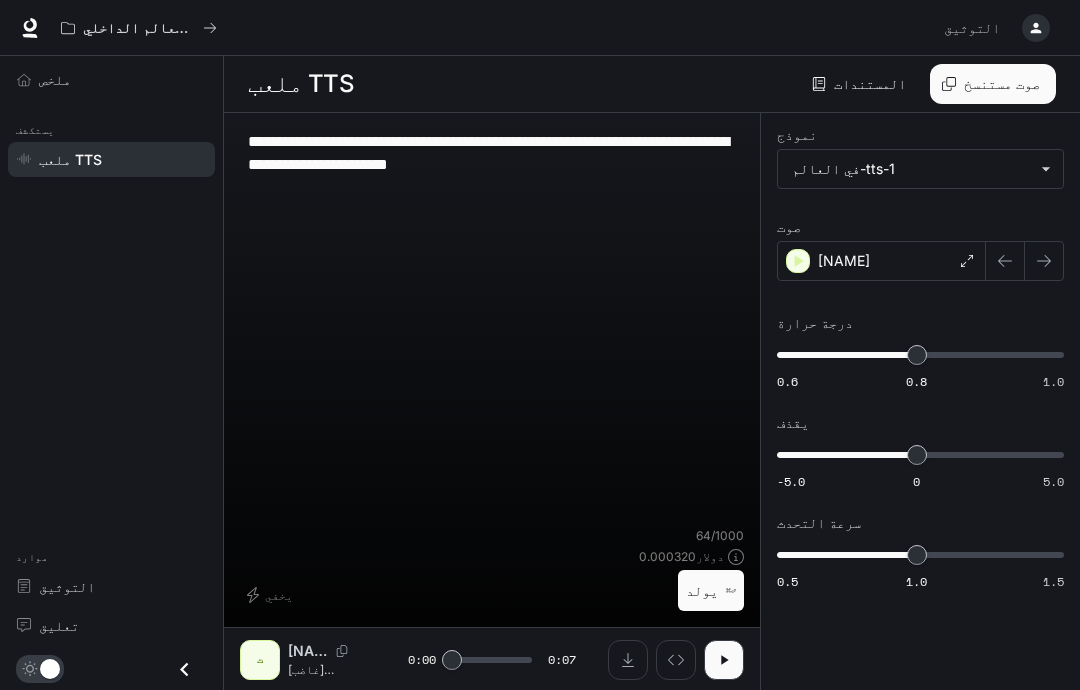 click on "التوثيق" at bounding box center [67, 586] 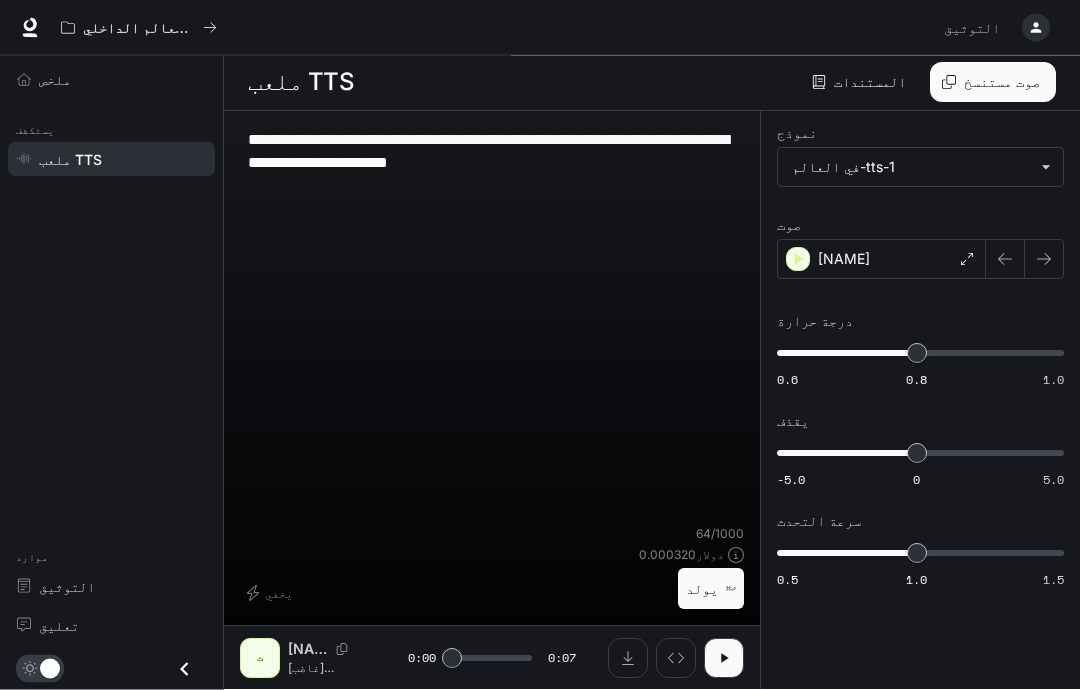 scroll, scrollTop: 81, scrollLeft: 0, axis: vertical 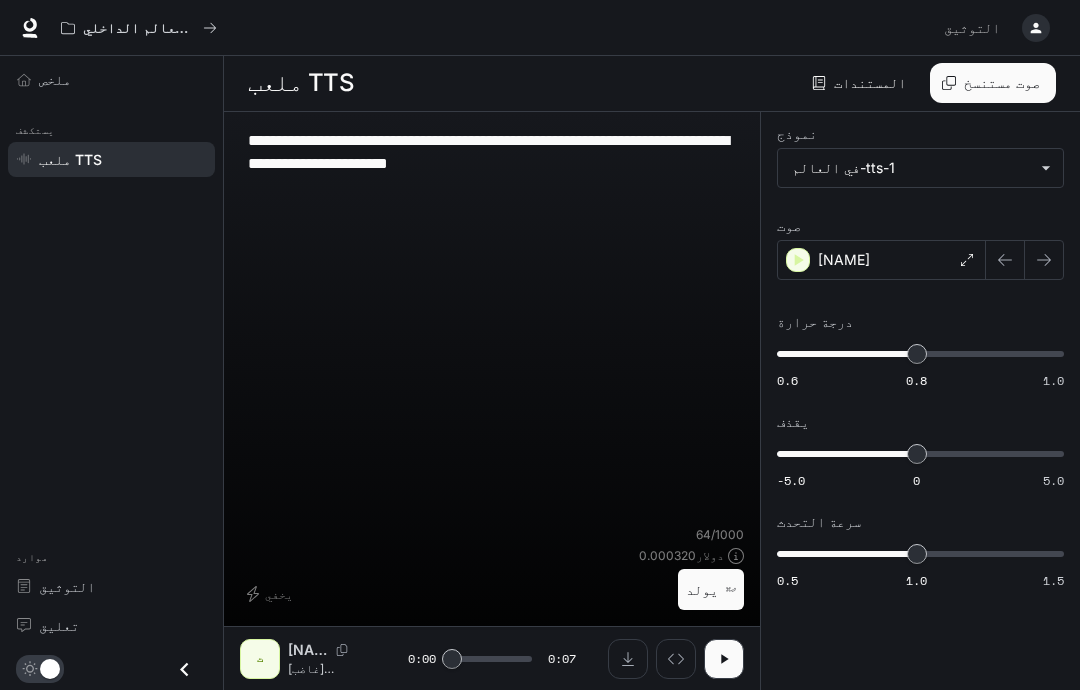 click on "موارد" at bounding box center [111, 558] 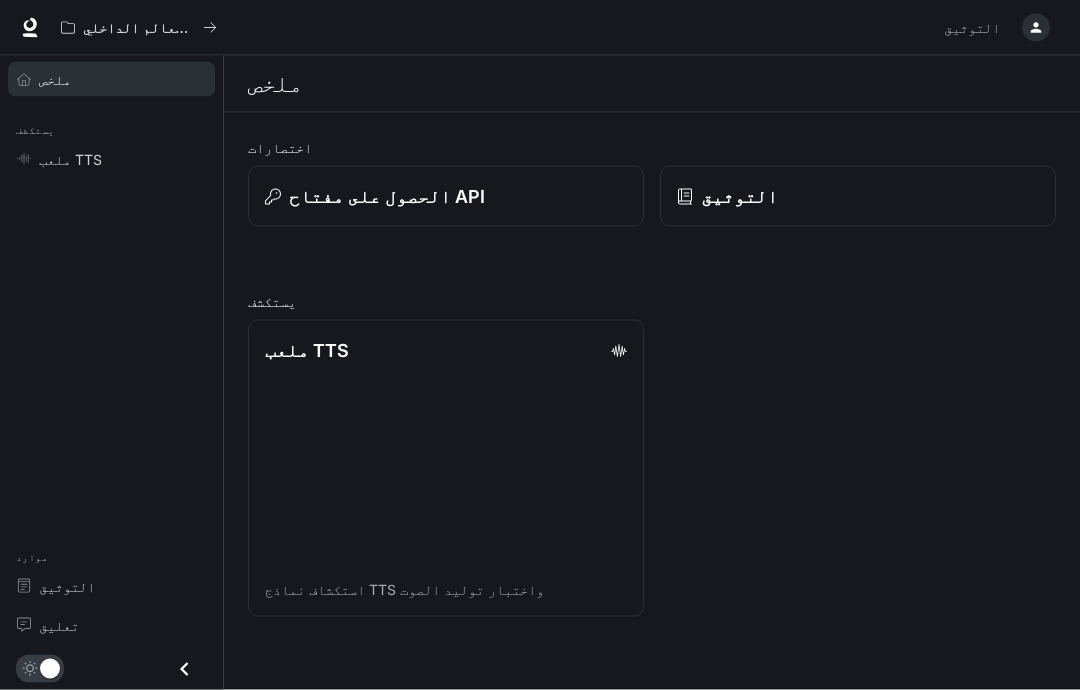 scroll, scrollTop: 0, scrollLeft: 0, axis: both 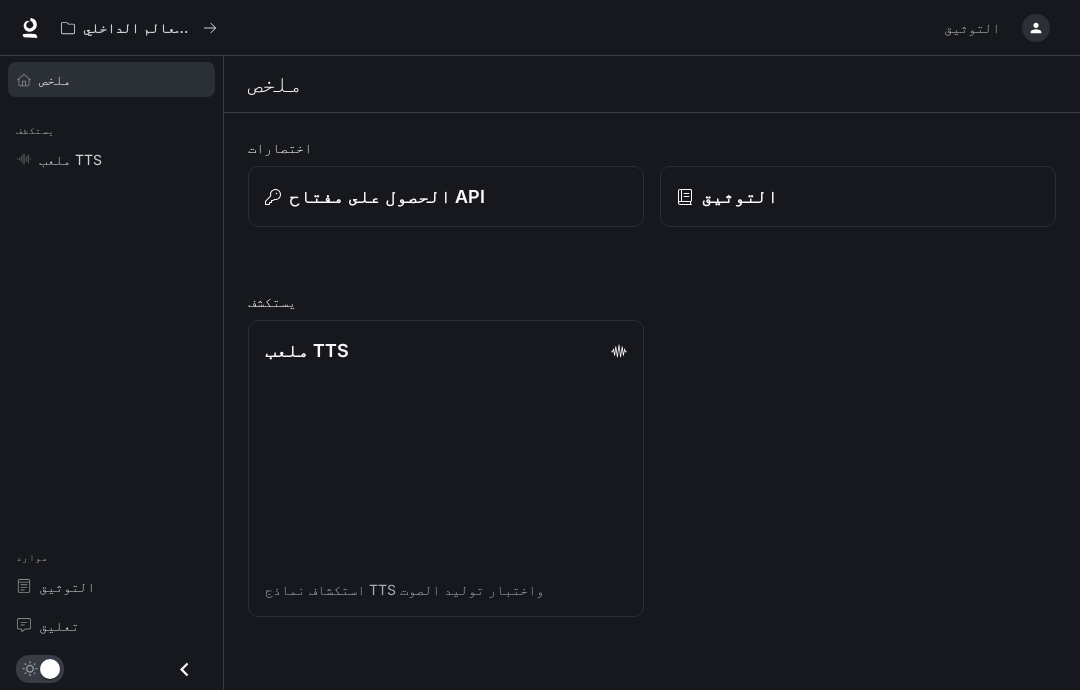click on "التوثيق" at bounding box center [858, 196] 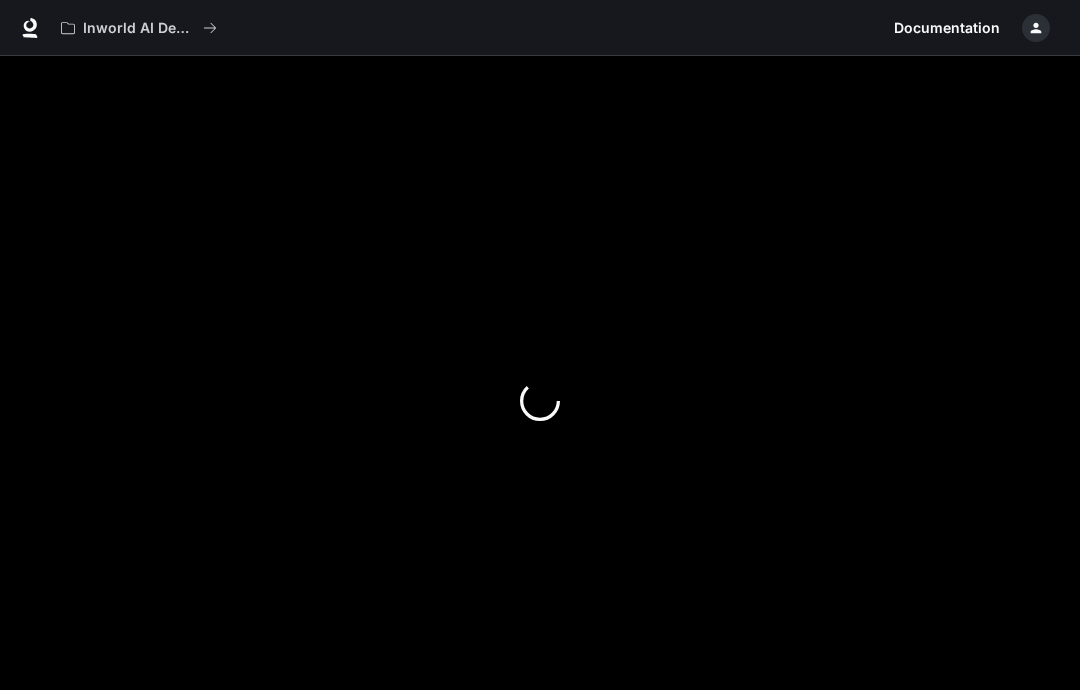scroll, scrollTop: 0, scrollLeft: 0, axis: both 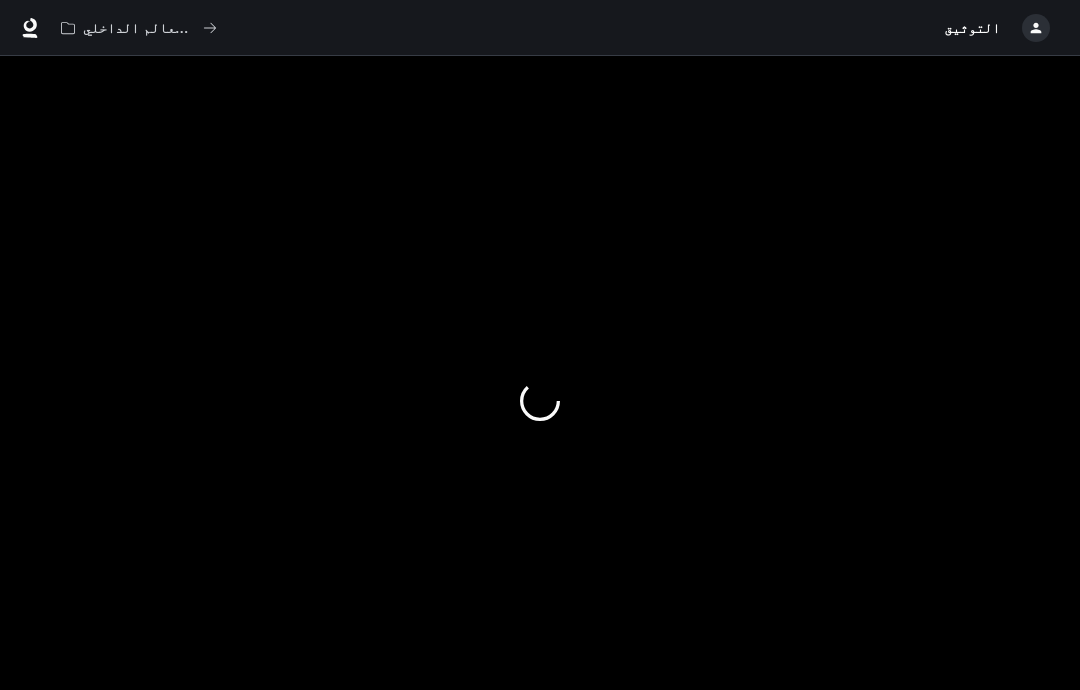 click on "التوثيق التوثيق" at bounding box center [972, 28] 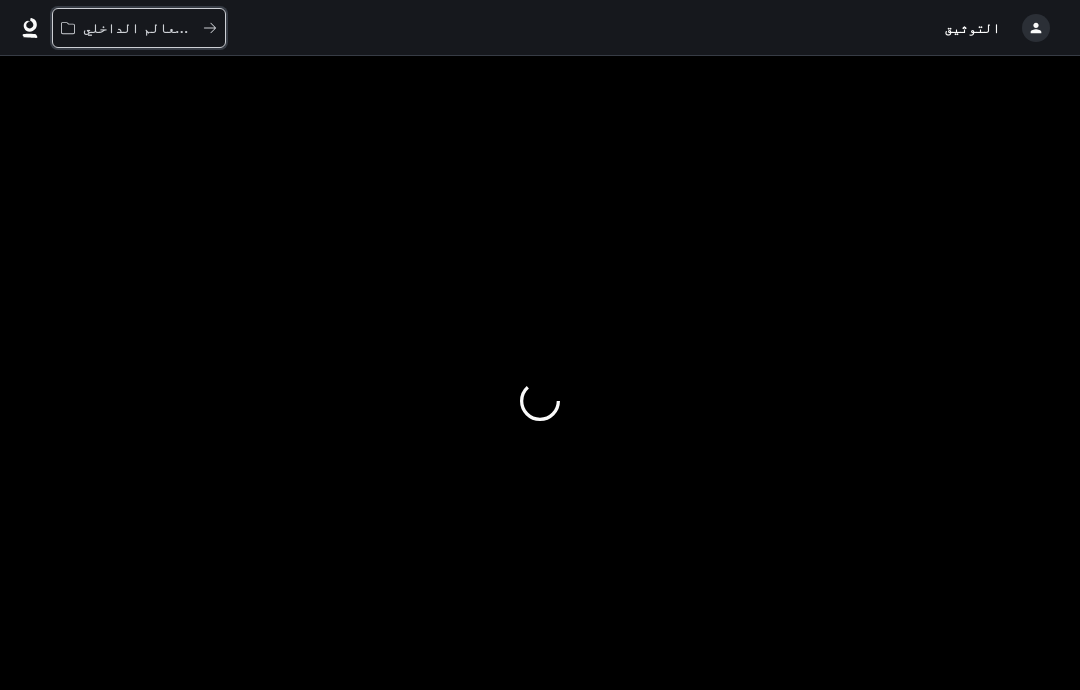 click on "عروض تجريبية للذكاء الاصطناعي في العالم الداخلي" at bounding box center [139, 28] 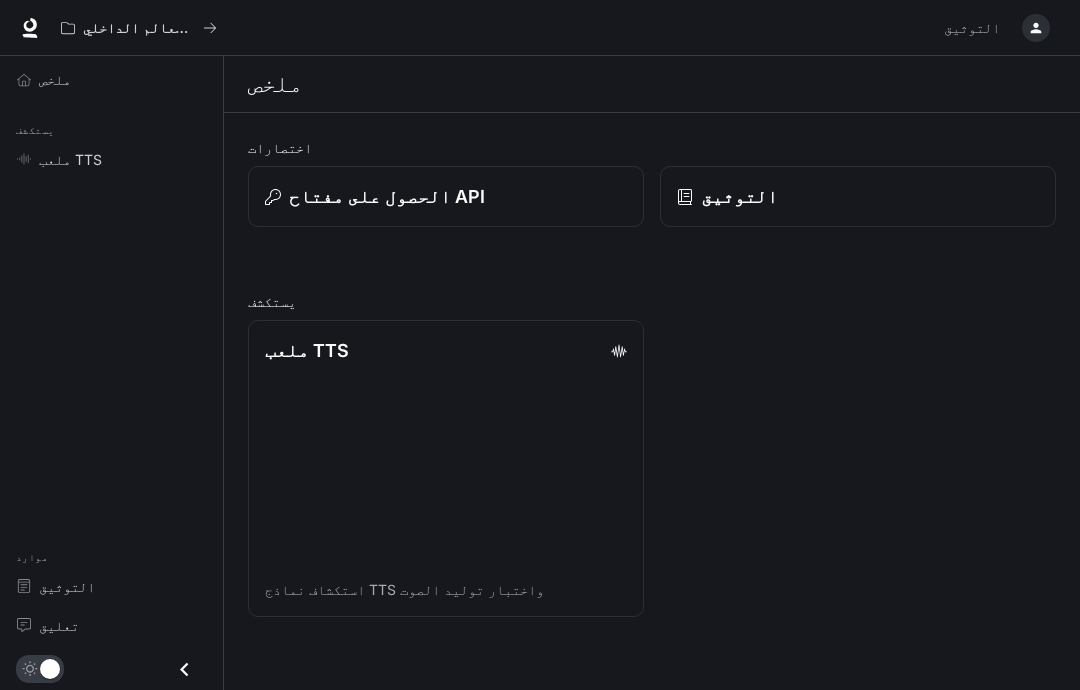 click on "التوثيق" at bounding box center (858, 196) 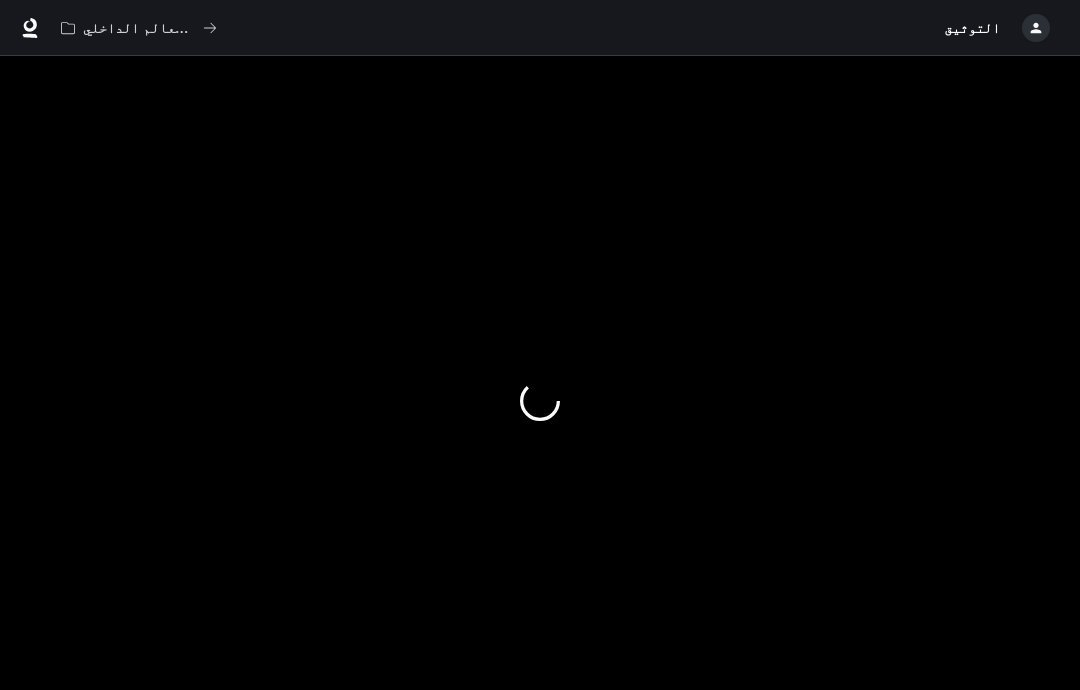 click at bounding box center (540, 401) 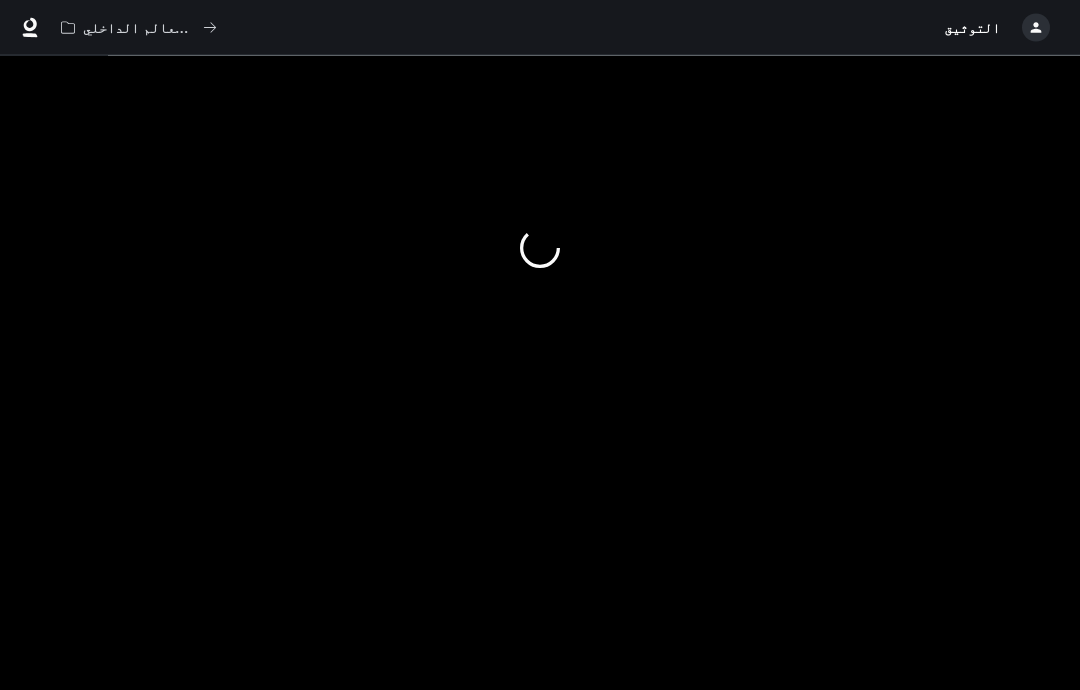 scroll, scrollTop: 153, scrollLeft: 0, axis: vertical 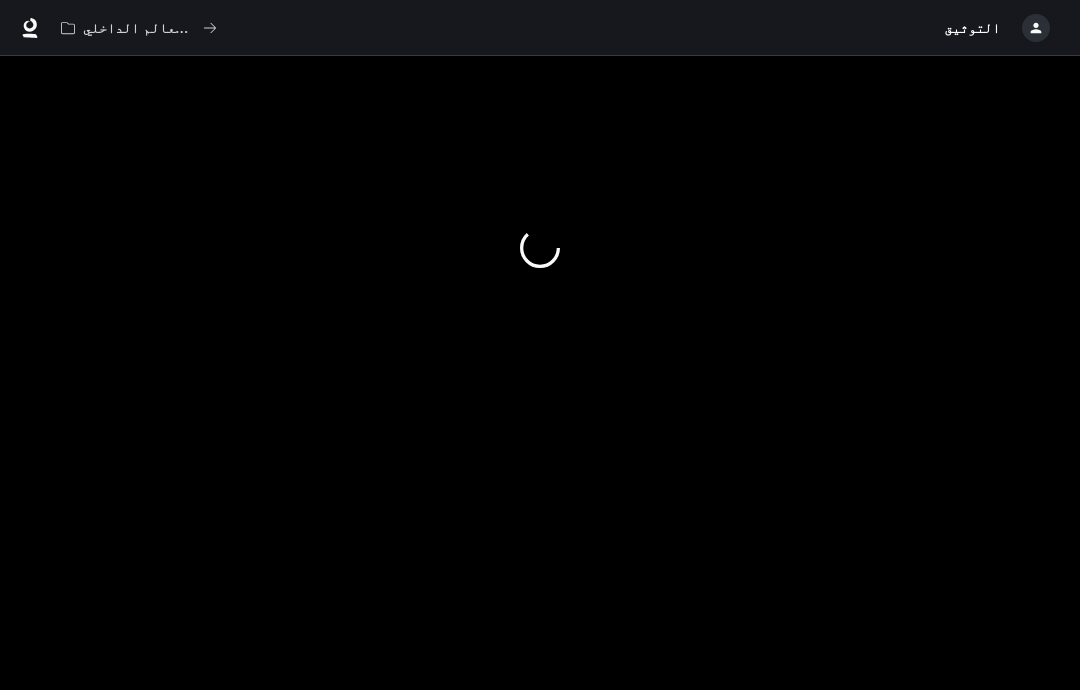 click at bounding box center [540, 248] 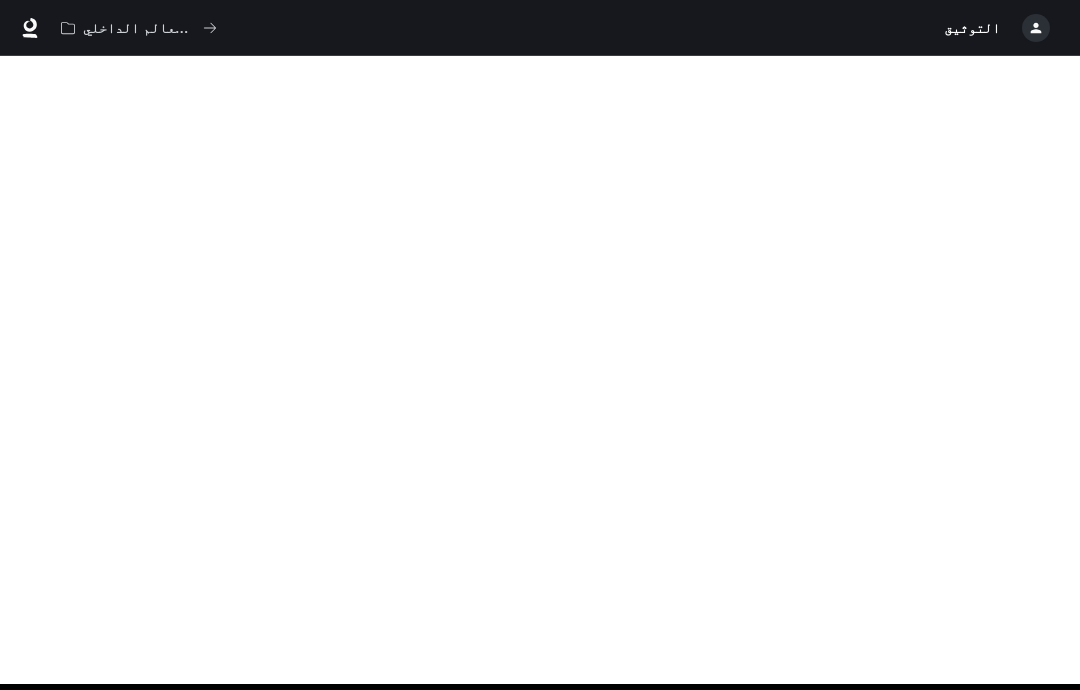 scroll, scrollTop: 142, scrollLeft: 0, axis: vertical 